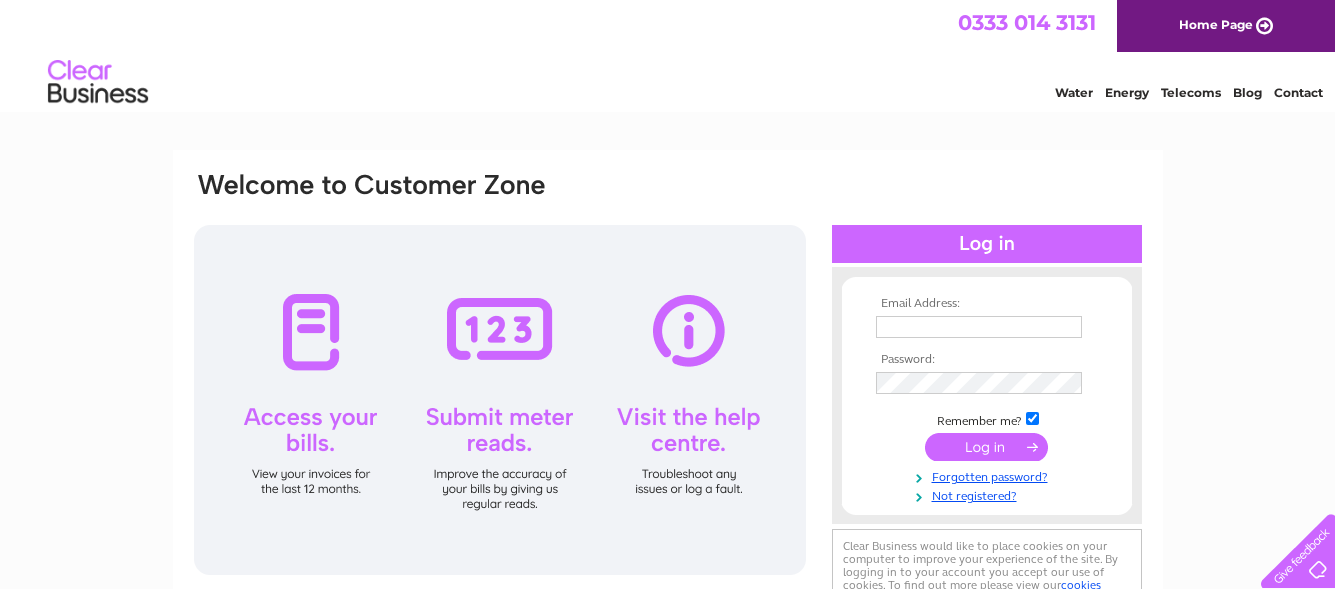 scroll, scrollTop: 0, scrollLeft: 0, axis: both 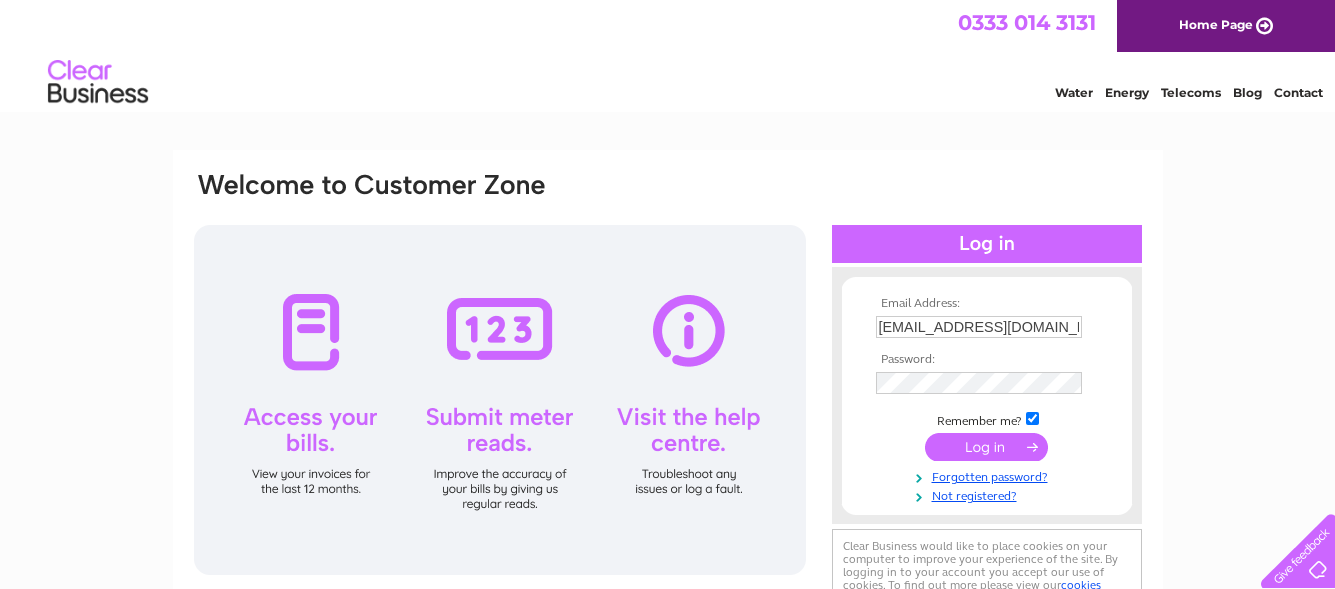 click at bounding box center [986, 447] 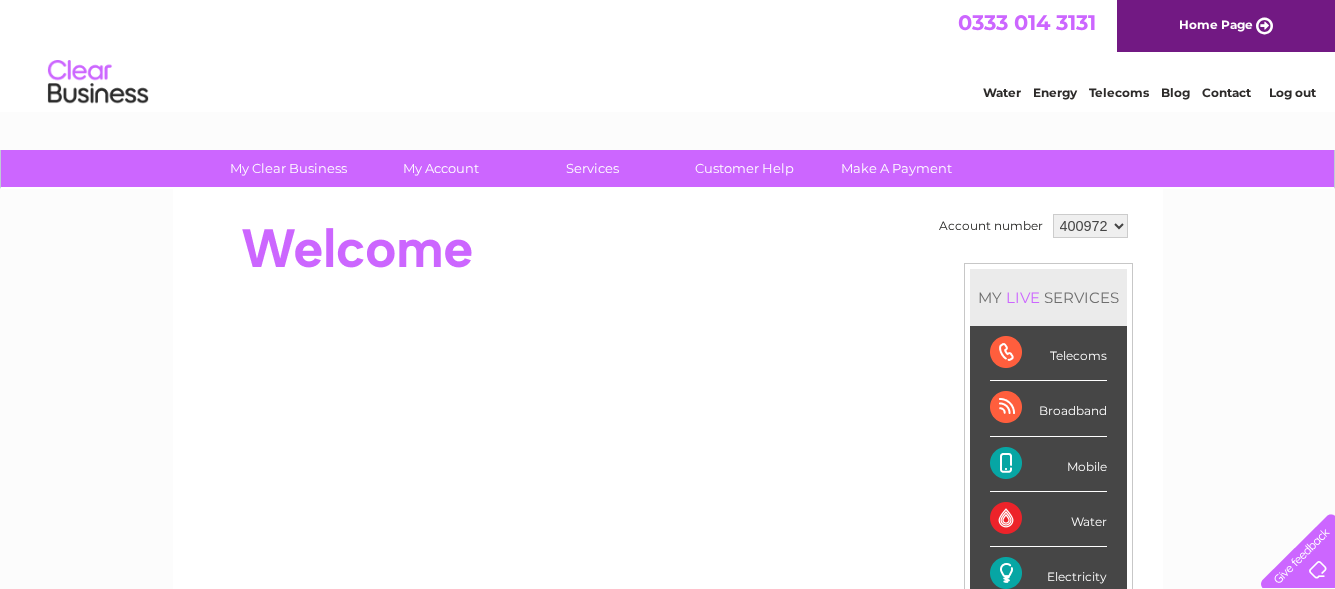 scroll, scrollTop: 0, scrollLeft: 0, axis: both 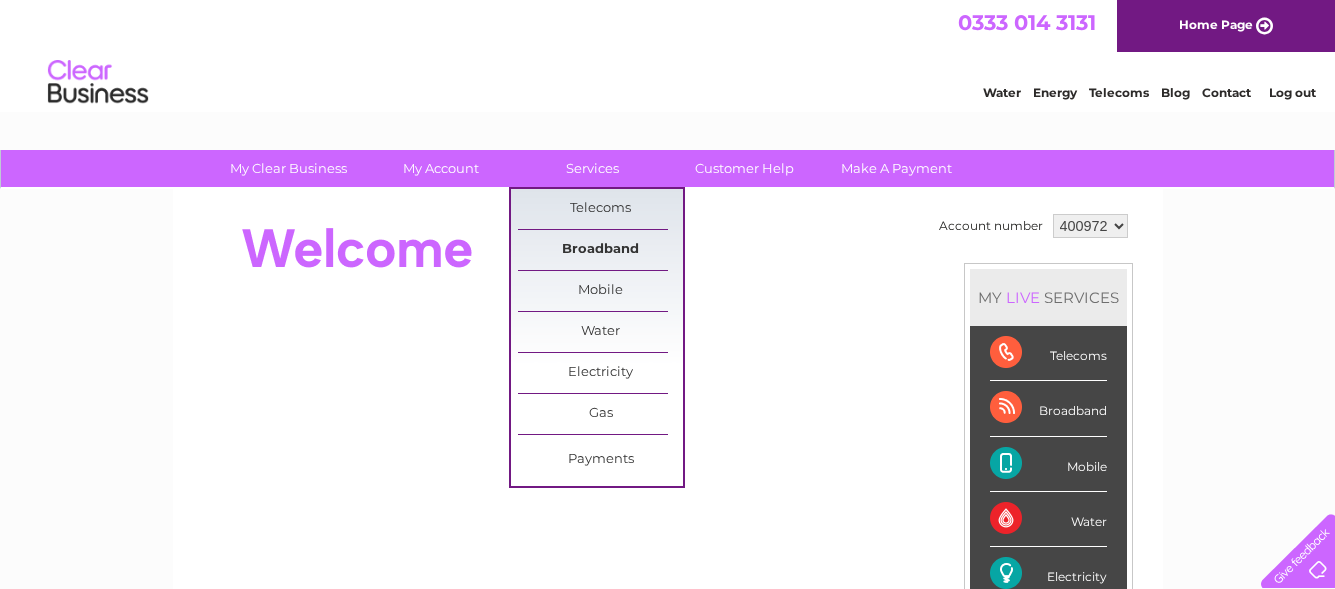 click on "Broadband" at bounding box center (600, 250) 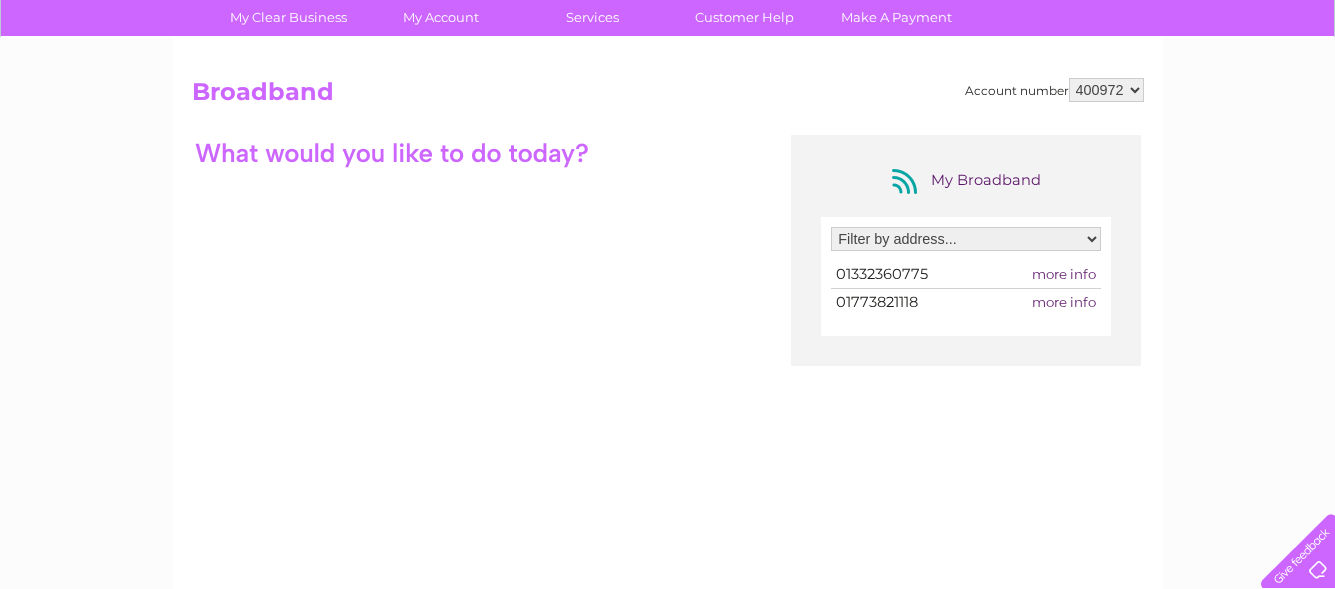 scroll, scrollTop: 200, scrollLeft: 0, axis: vertical 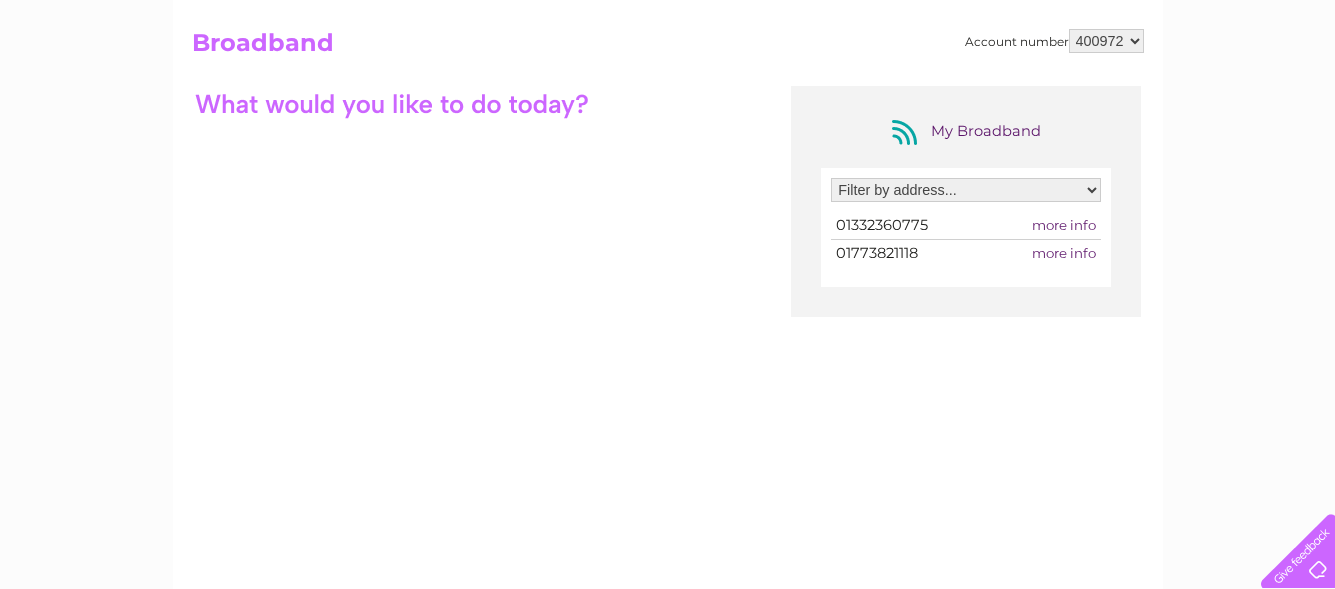 click on "more info" at bounding box center [1064, 253] 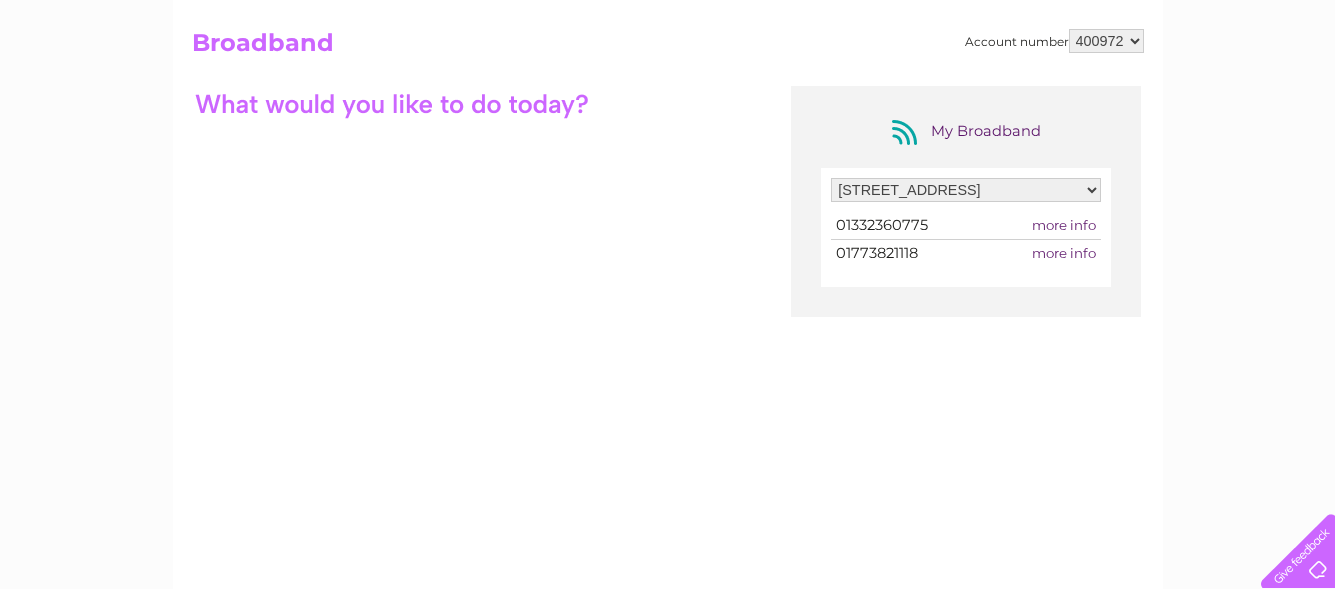 click on "Filter by address...
Prime Optical Co Ltd, Heath Avenue, Littleover, Derby, Derbyshire, DE23 6DJ
8 Derby Road, Milford, Belper, Derbyshire, DE56 0RA" at bounding box center [966, 190] 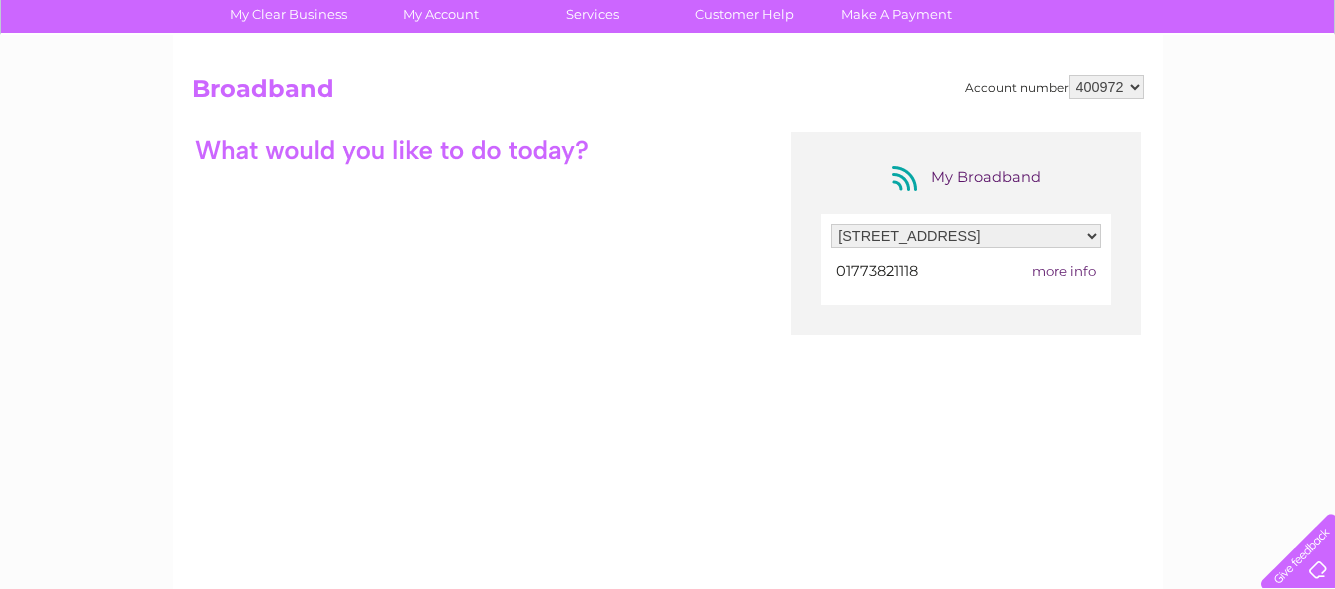 scroll, scrollTop: 100, scrollLeft: 0, axis: vertical 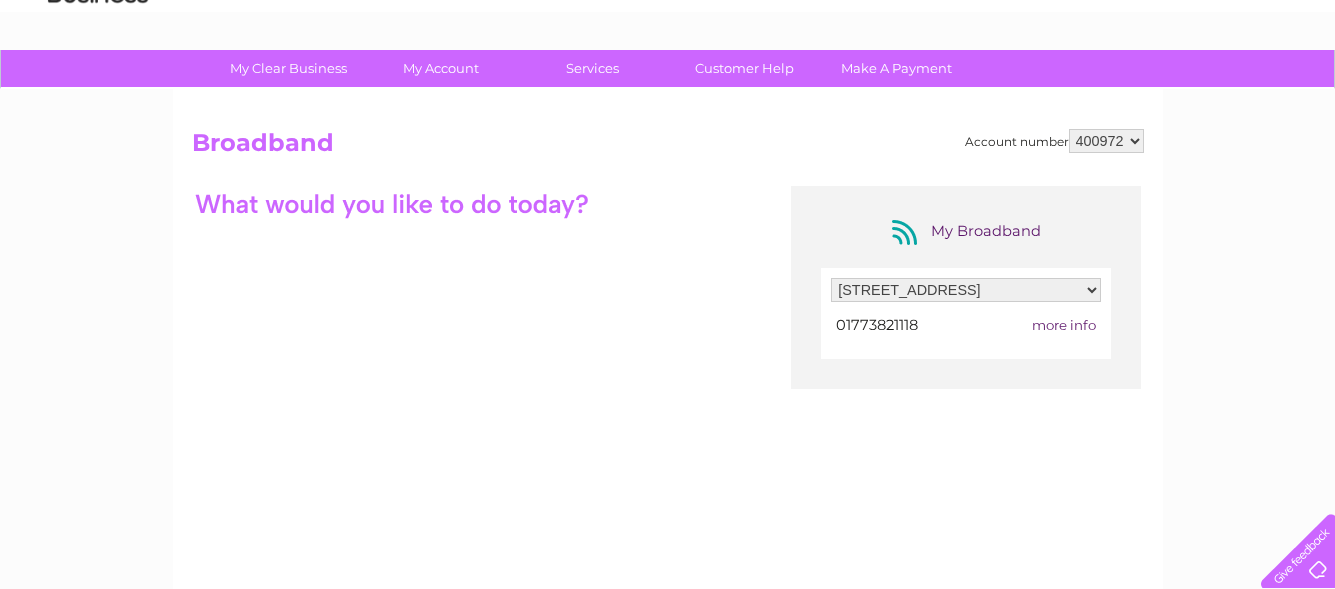 click at bounding box center [392, 203] 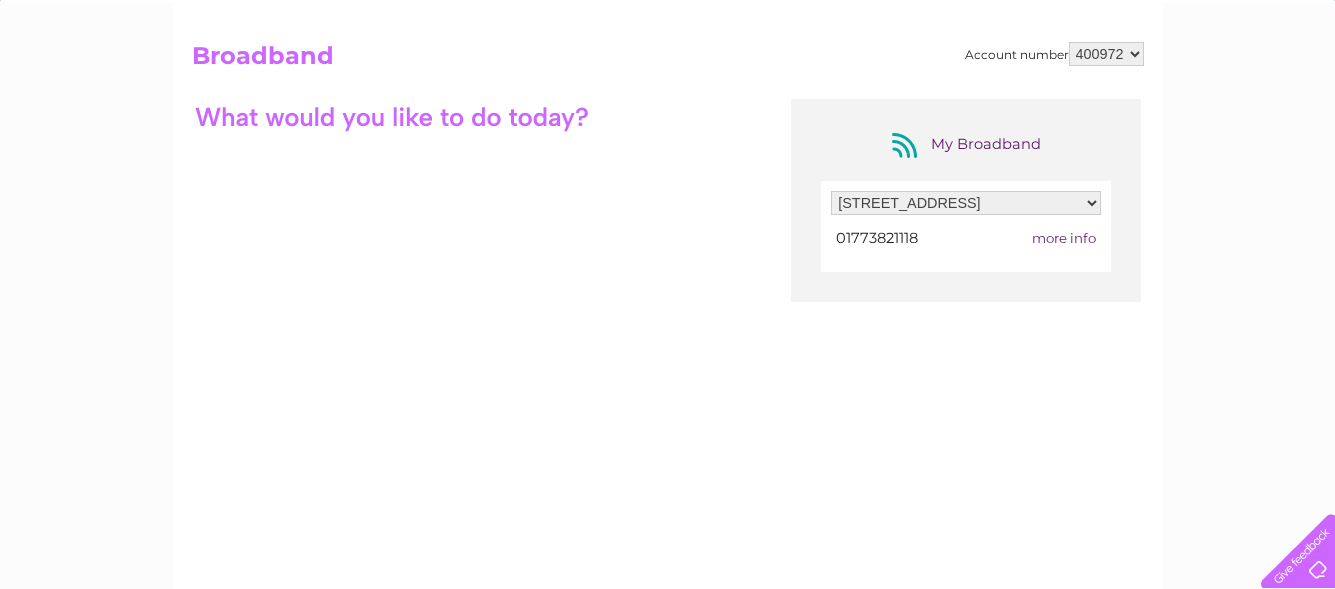 scroll, scrollTop: 300, scrollLeft: 0, axis: vertical 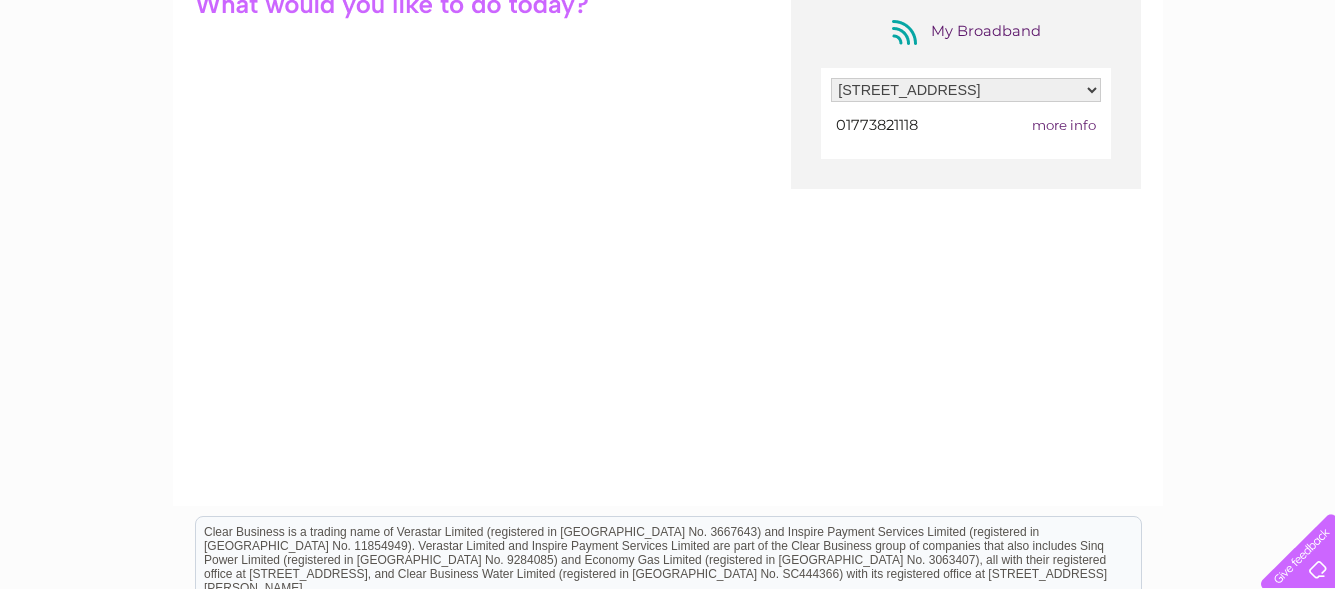 click at bounding box center [1294, 547] 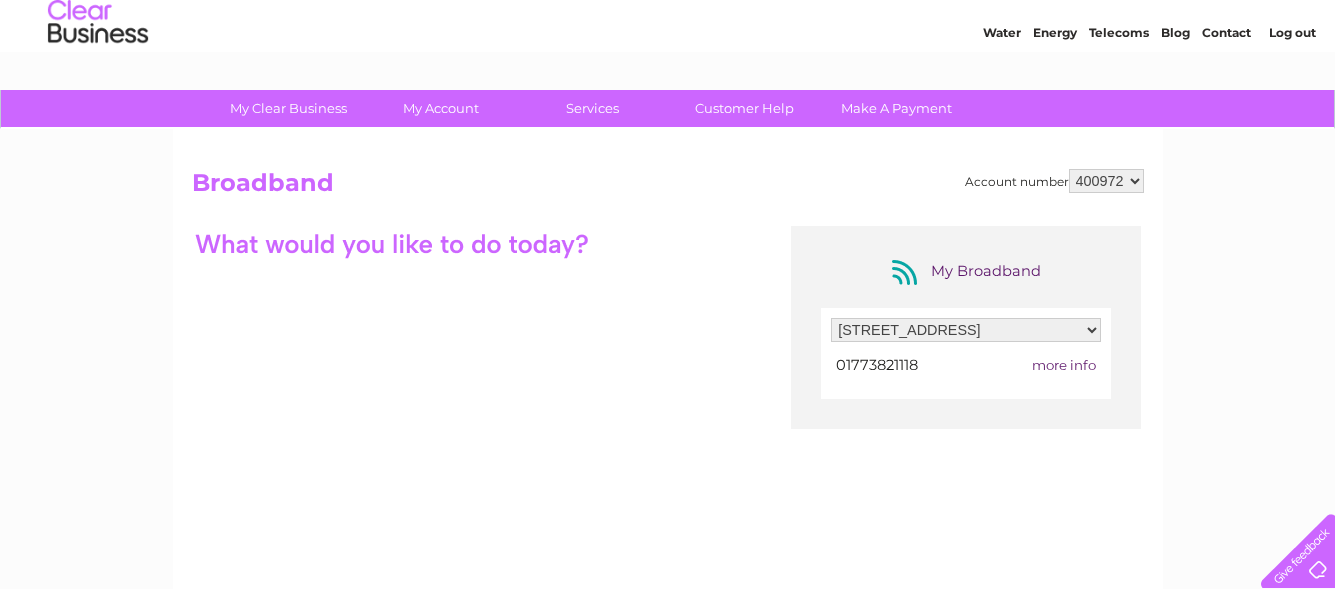 scroll, scrollTop: 0, scrollLeft: 0, axis: both 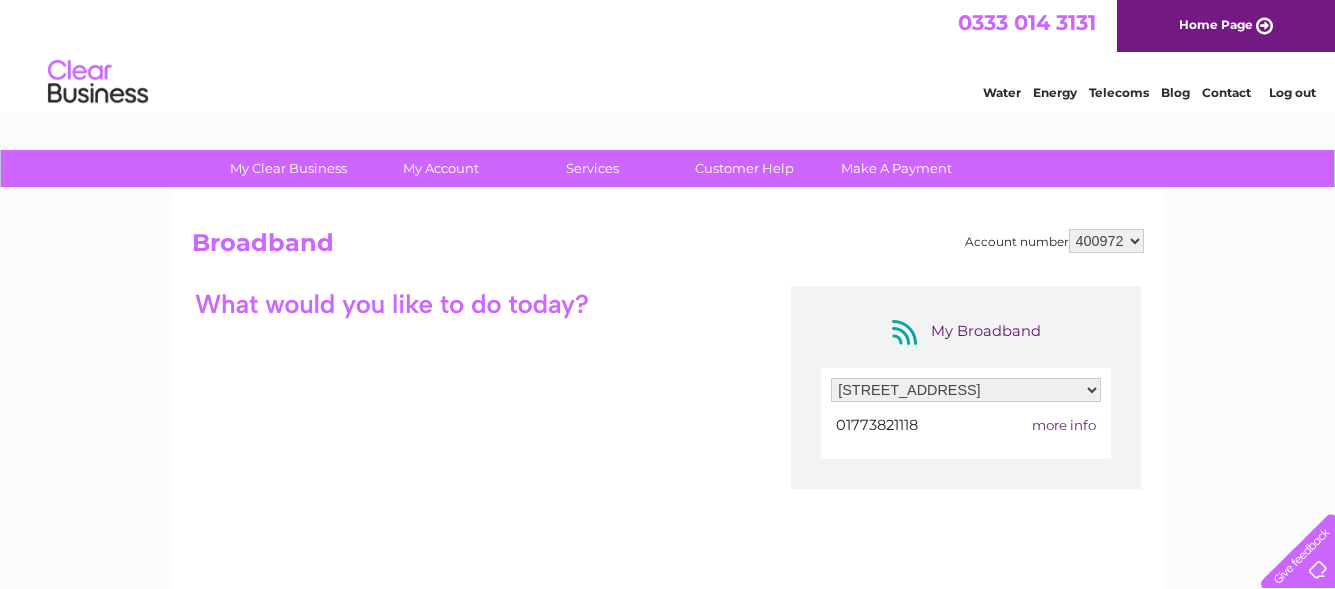 click on "more info" at bounding box center [1064, 425] 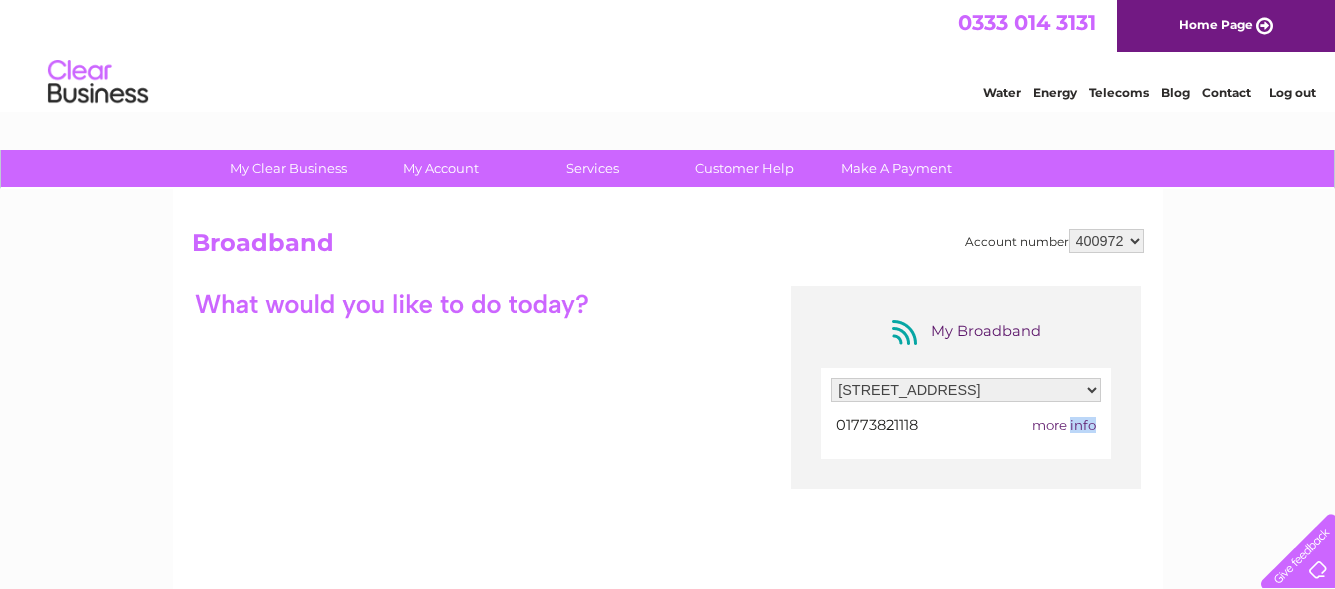 click on "more info" at bounding box center [1064, 425] 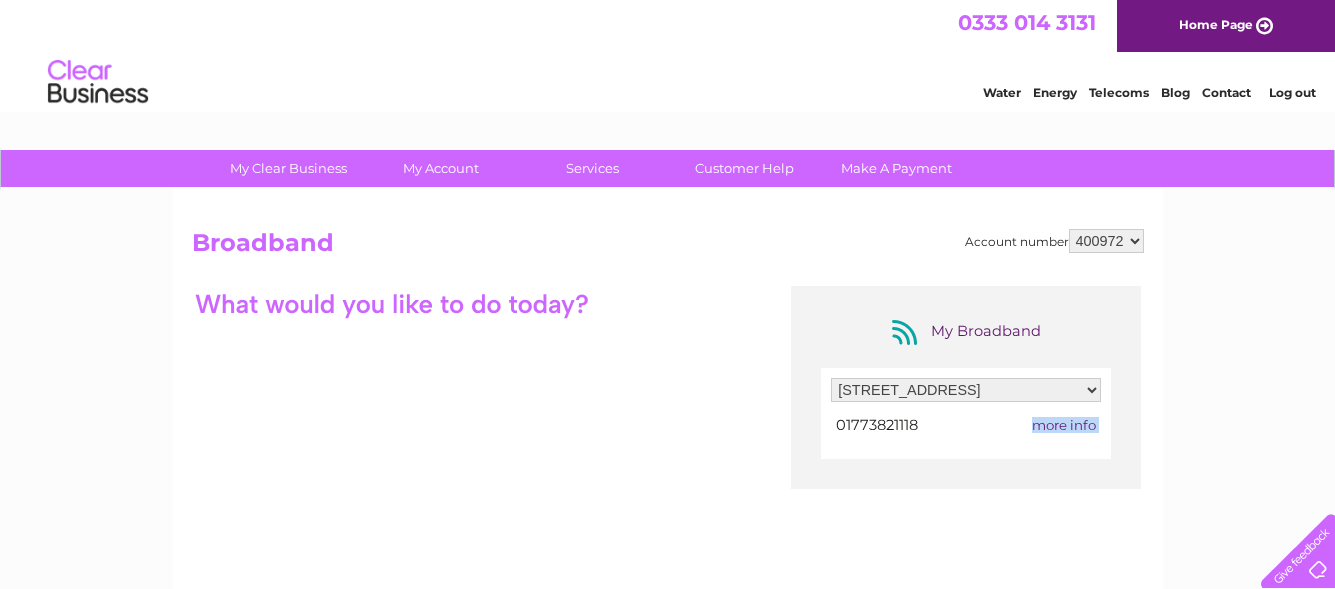 click on "more info" at bounding box center (1064, 425) 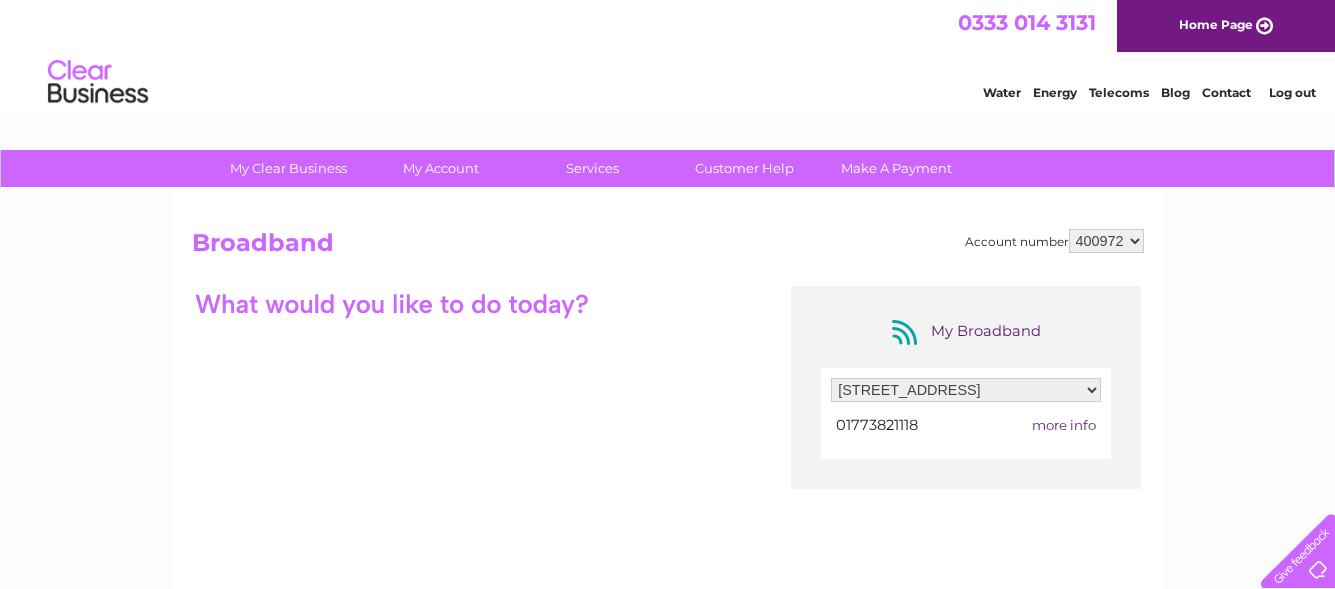 click on "more info" at bounding box center [1064, 425] 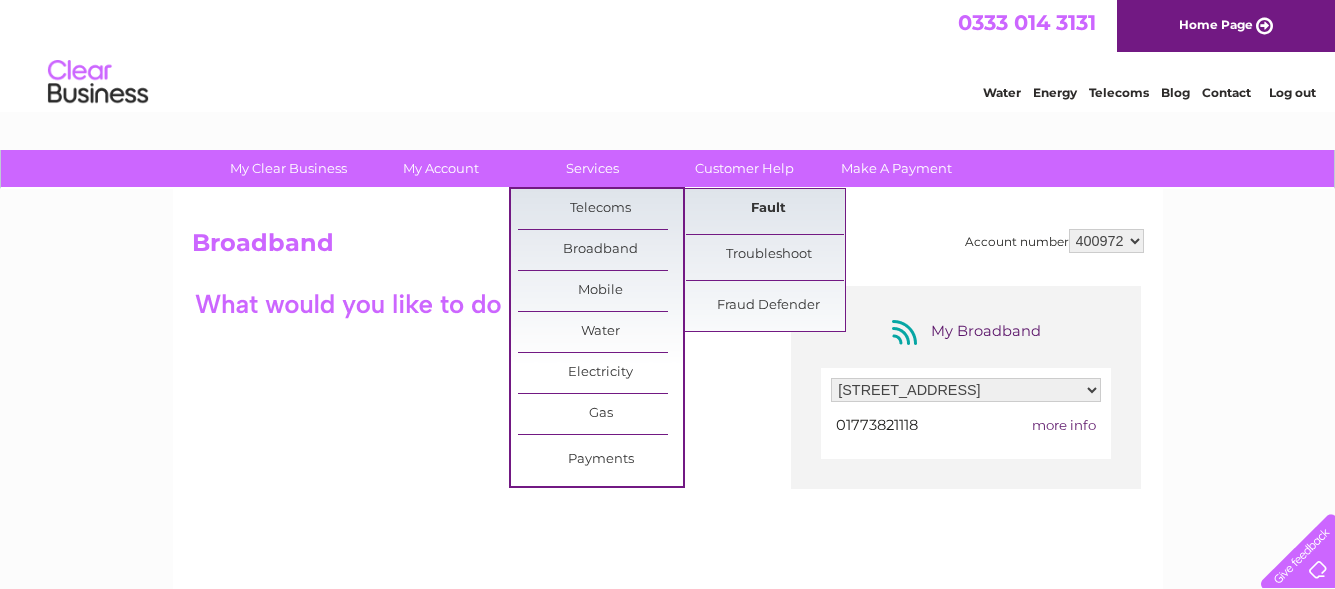 click on "Fault" at bounding box center (768, 209) 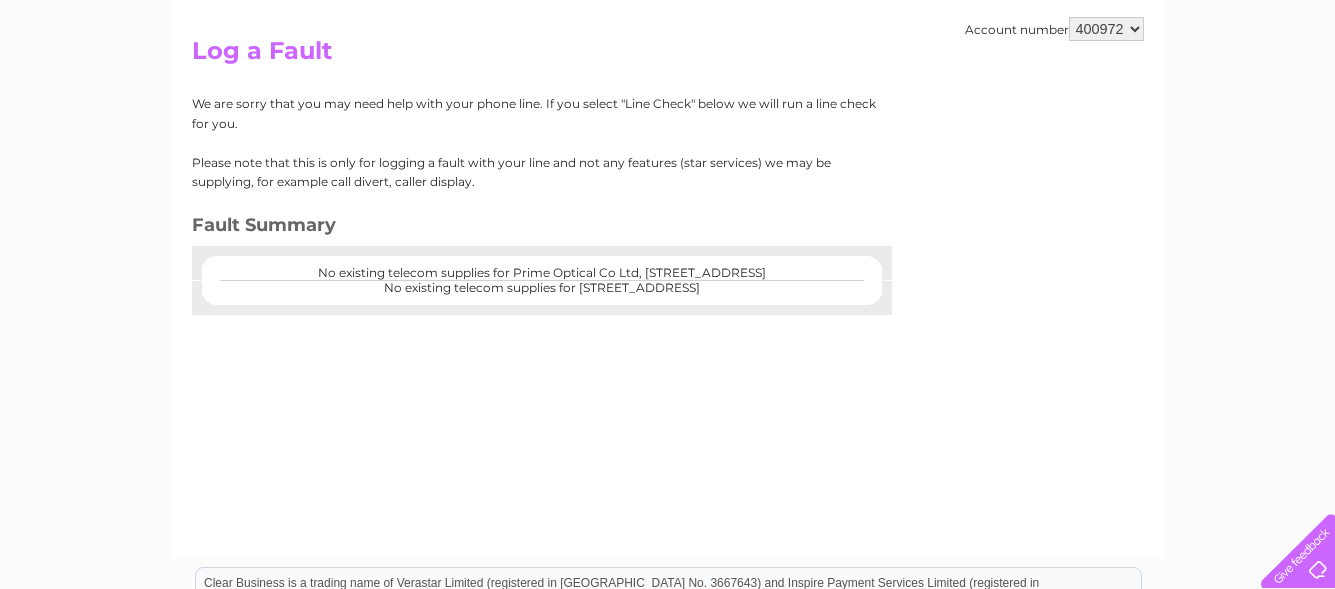 scroll, scrollTop: 200, scrollLeft: 0, axis: vertical 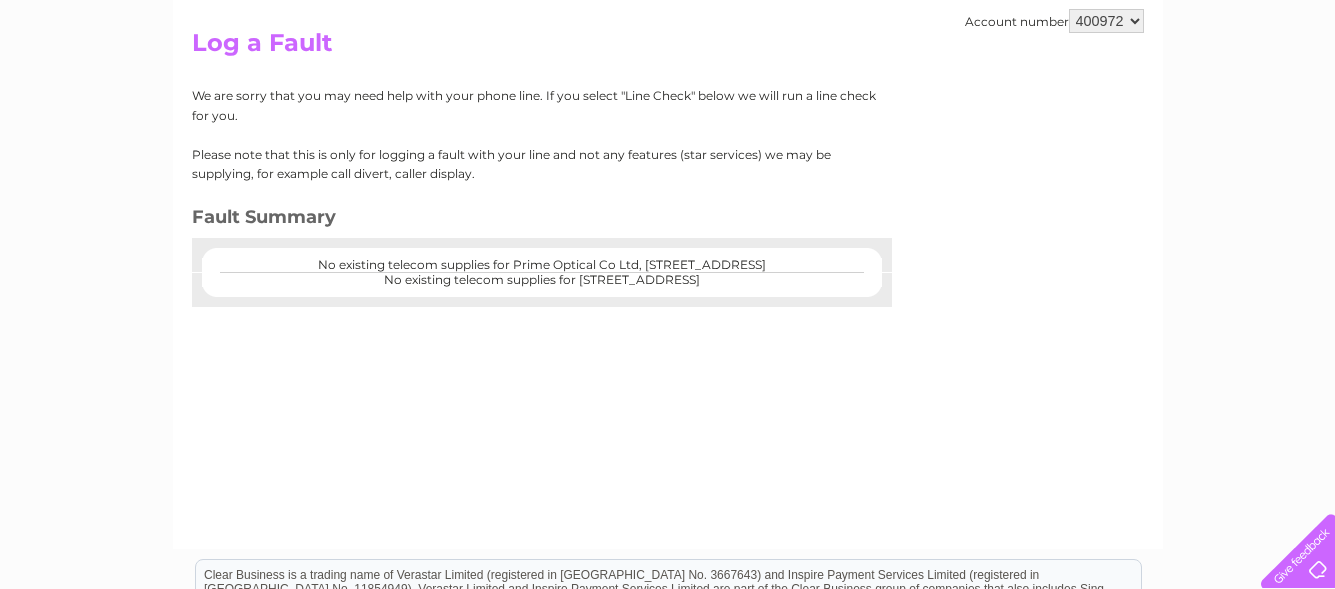 click on "No existing telecom supplies for 8 Derby Road, Milford, Belper, Derbyshire, DE56 0RA" at bounding box center [542, 280] 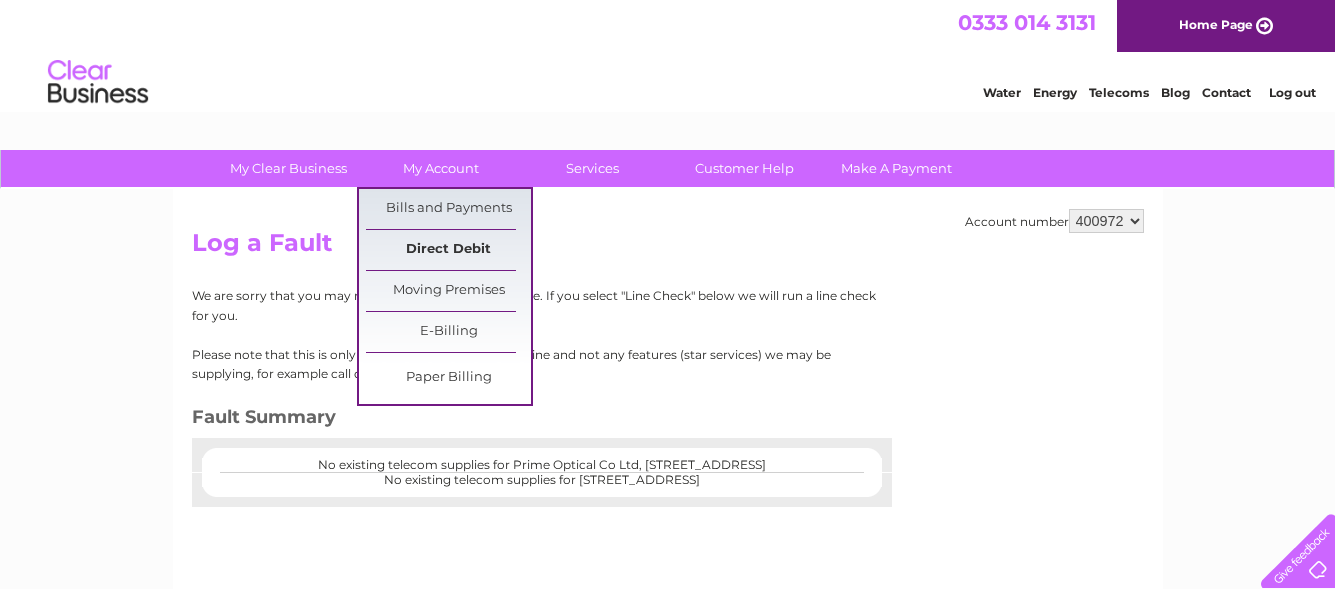 click on "Direct Debit" at bounding box center (448, 250) 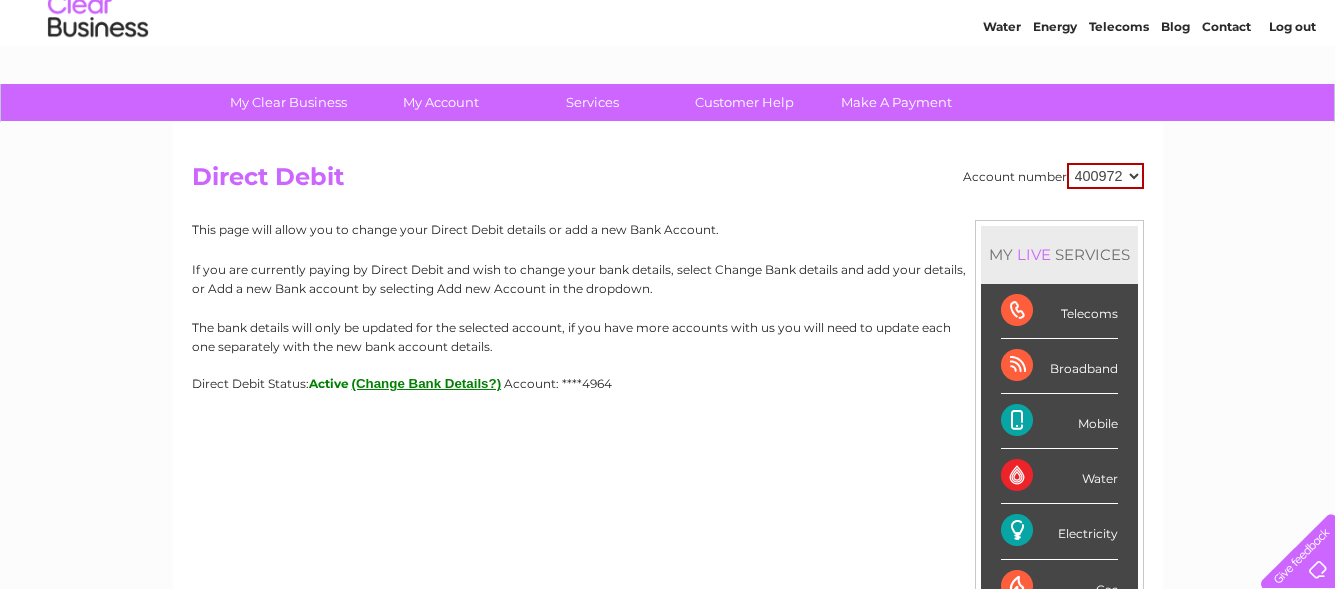 scroll, scrollTop: 100, scrollLeft: 0, axis: vertical 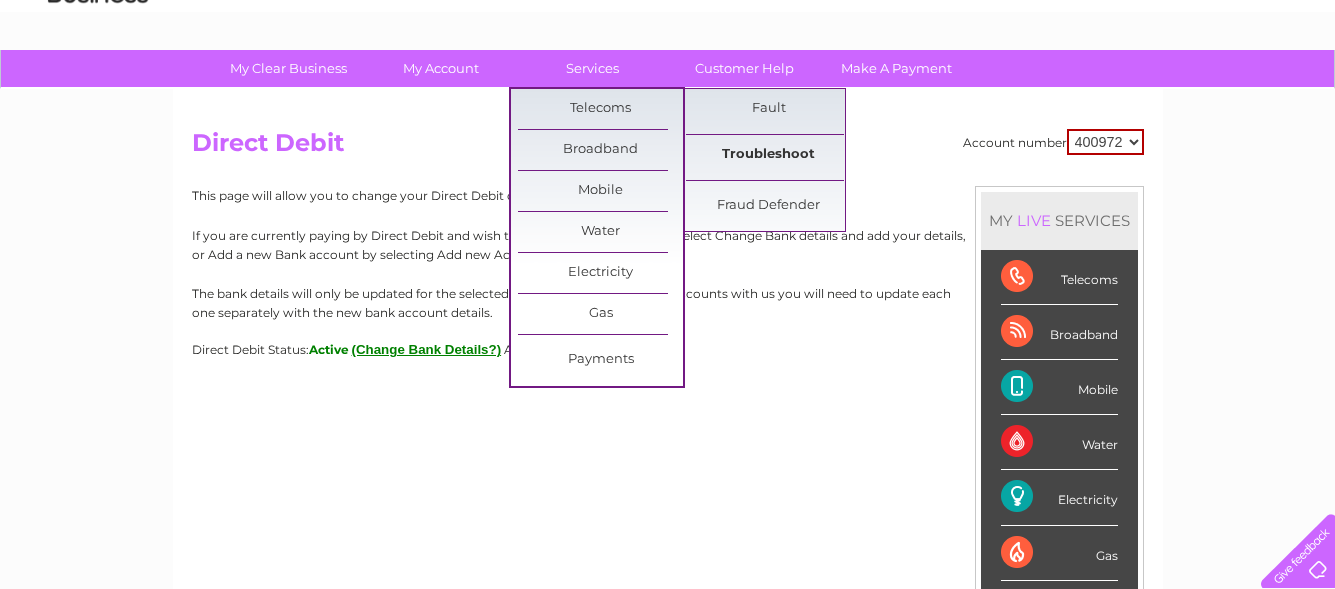 click on "Troubleshoot" at bounding box center [768, 155] 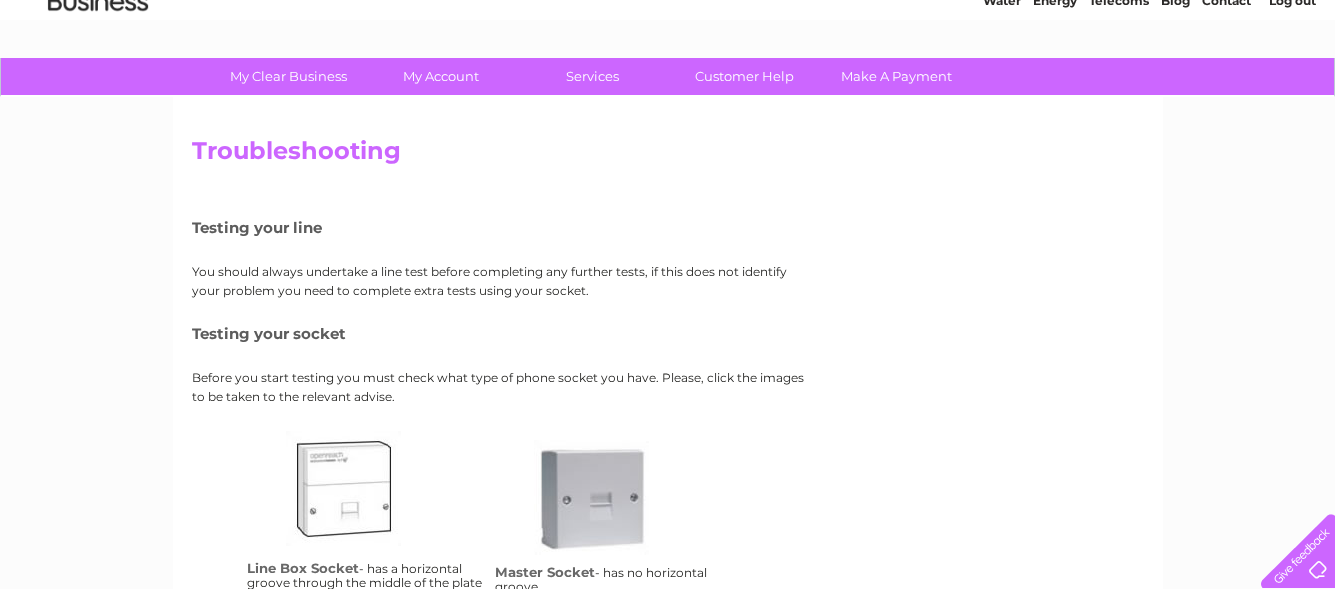 scroll, scrollTop: 0, scrollLeft: 0, axis: both 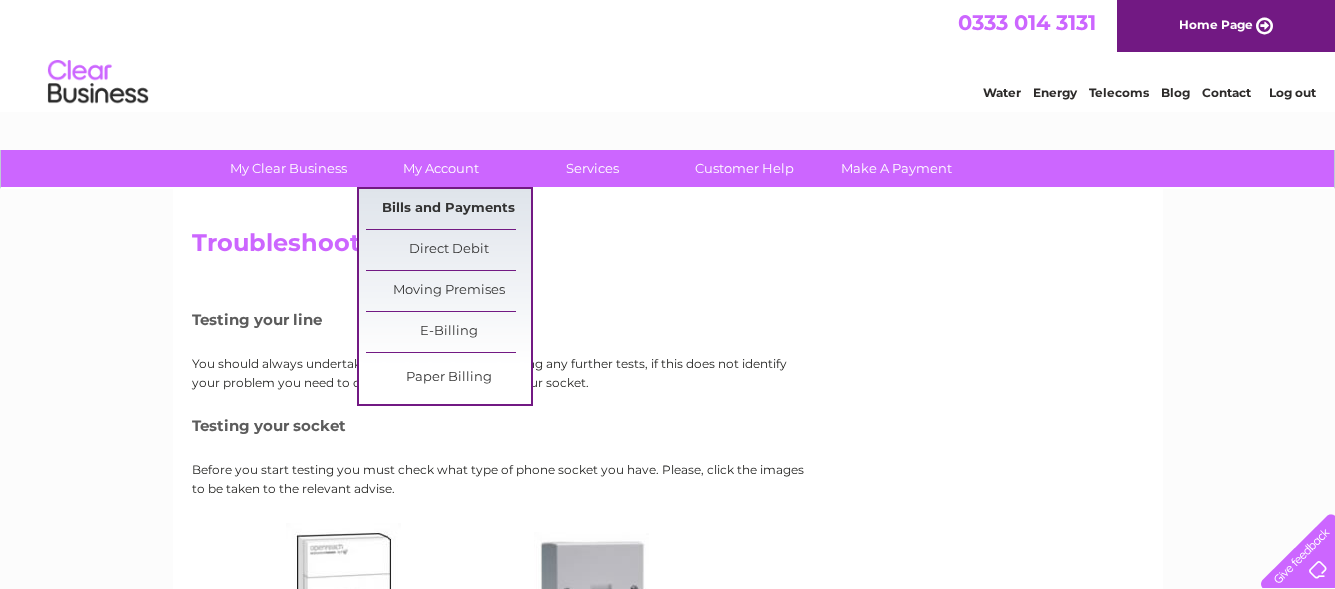 click on "Bills and Payments" at bounding box center [448, 209] 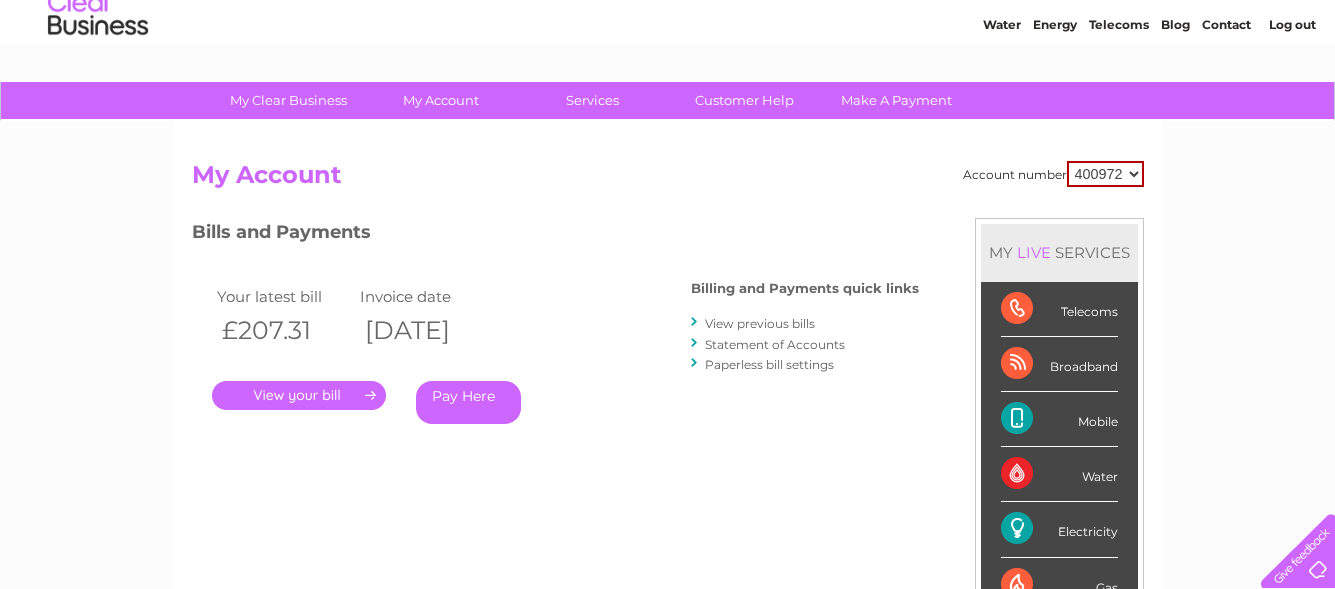 scroll, scrollTop: 100, scrollLeft: 0, axis: vertical 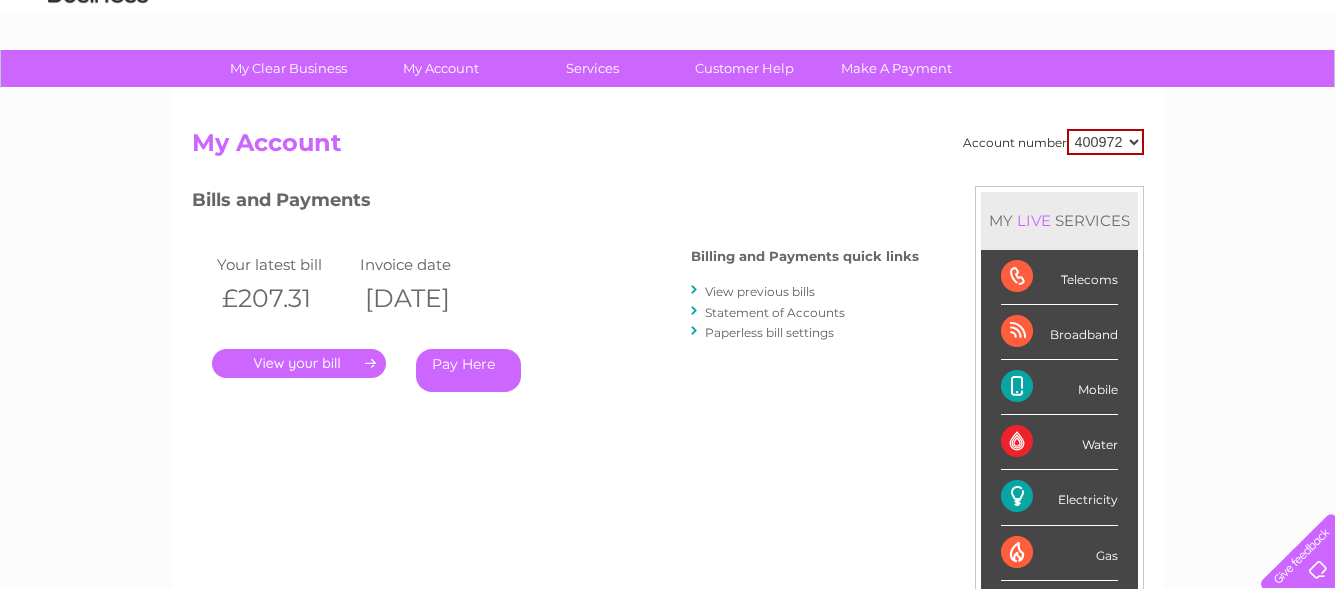 click on "Statement of Accounts" at bounding box center [775, 312] 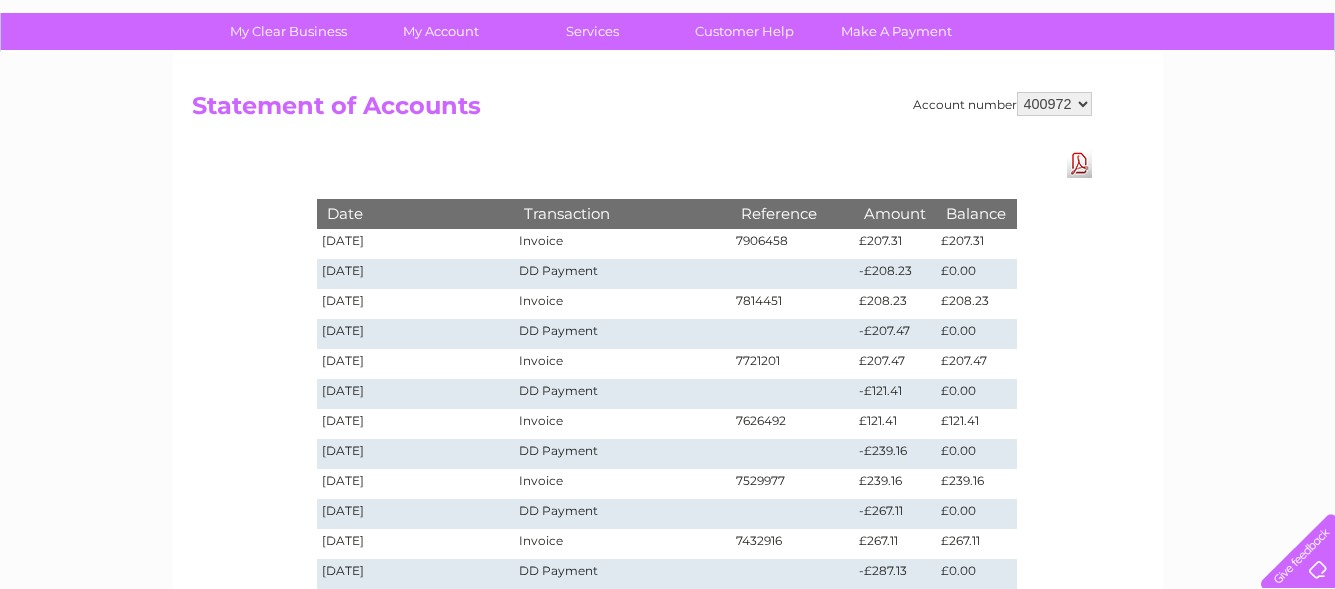 scroll, scrollTop: 0, scrollLeft: 0, axis: both 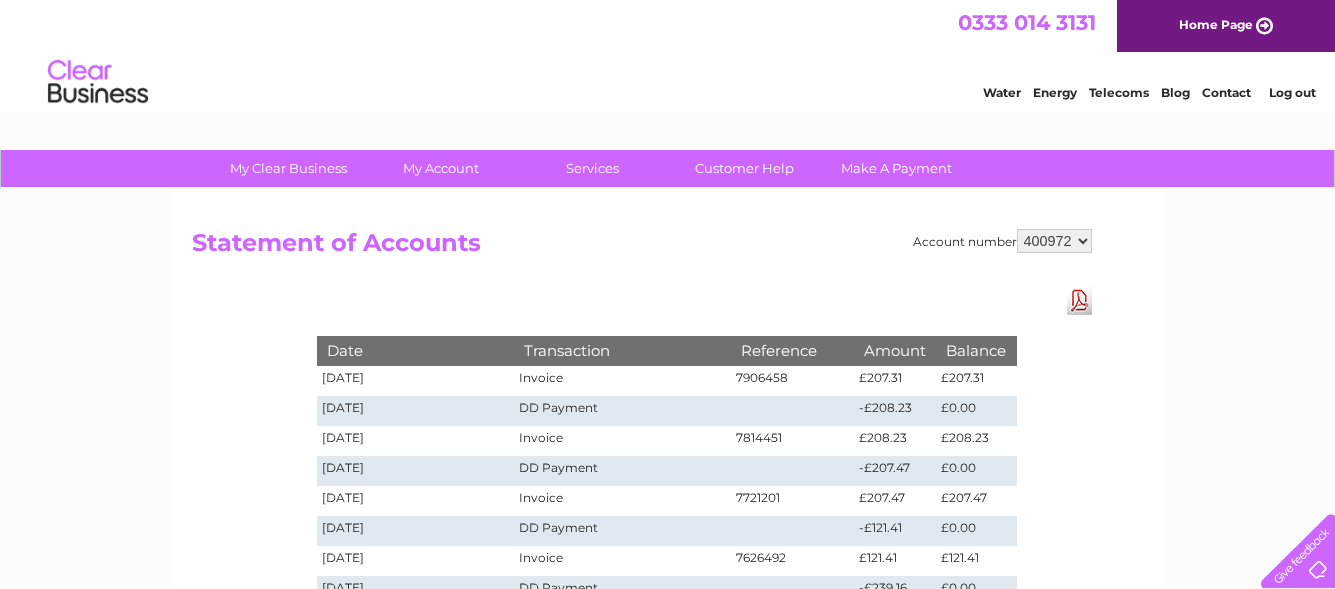click on "Log out" at bounding box center [1292, 92] 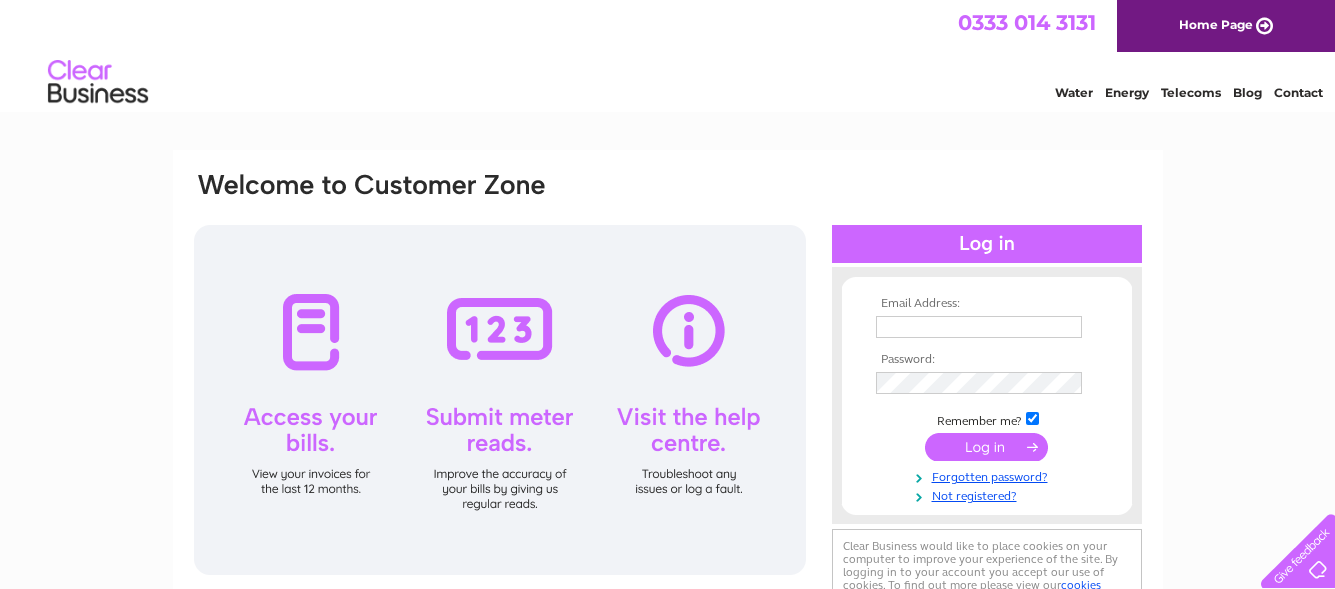 scroll, scrollTop: 0, scrollLeft: 0, axis: both 